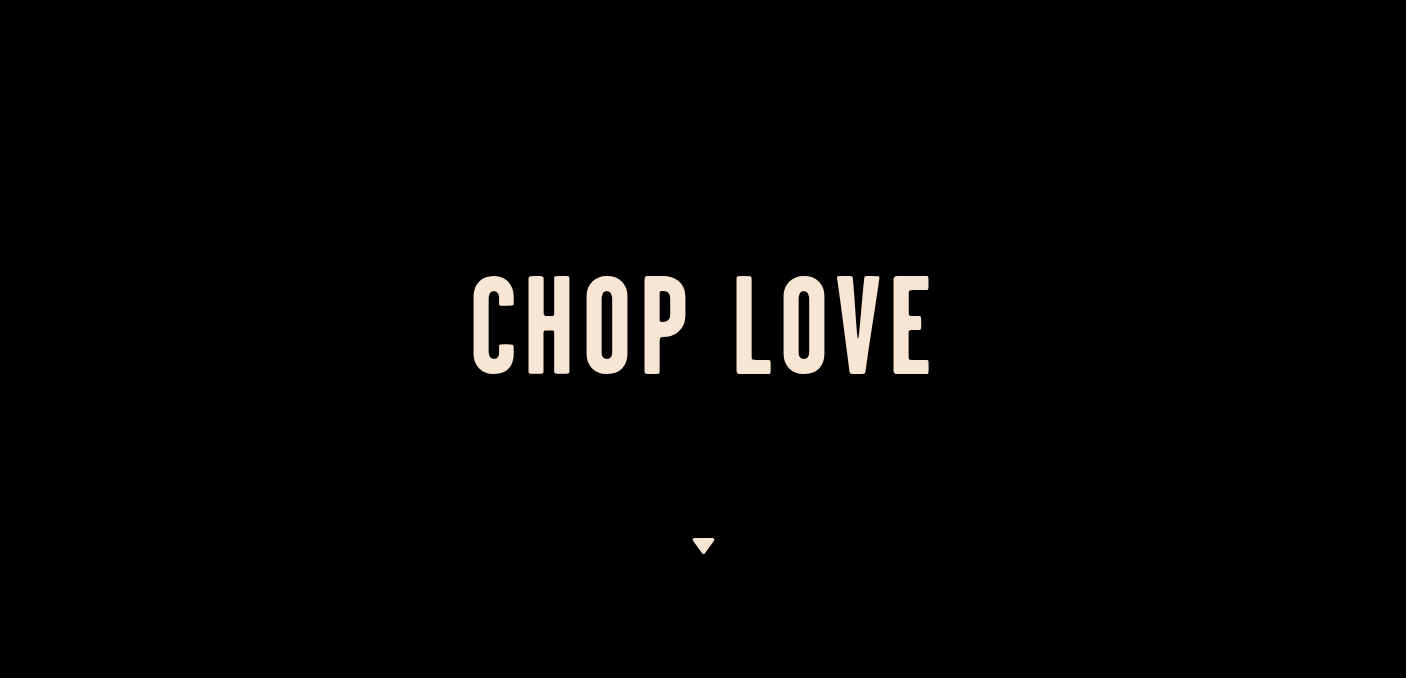 scroll, scrollTop: 0, scrollLeft: 0, axis: both 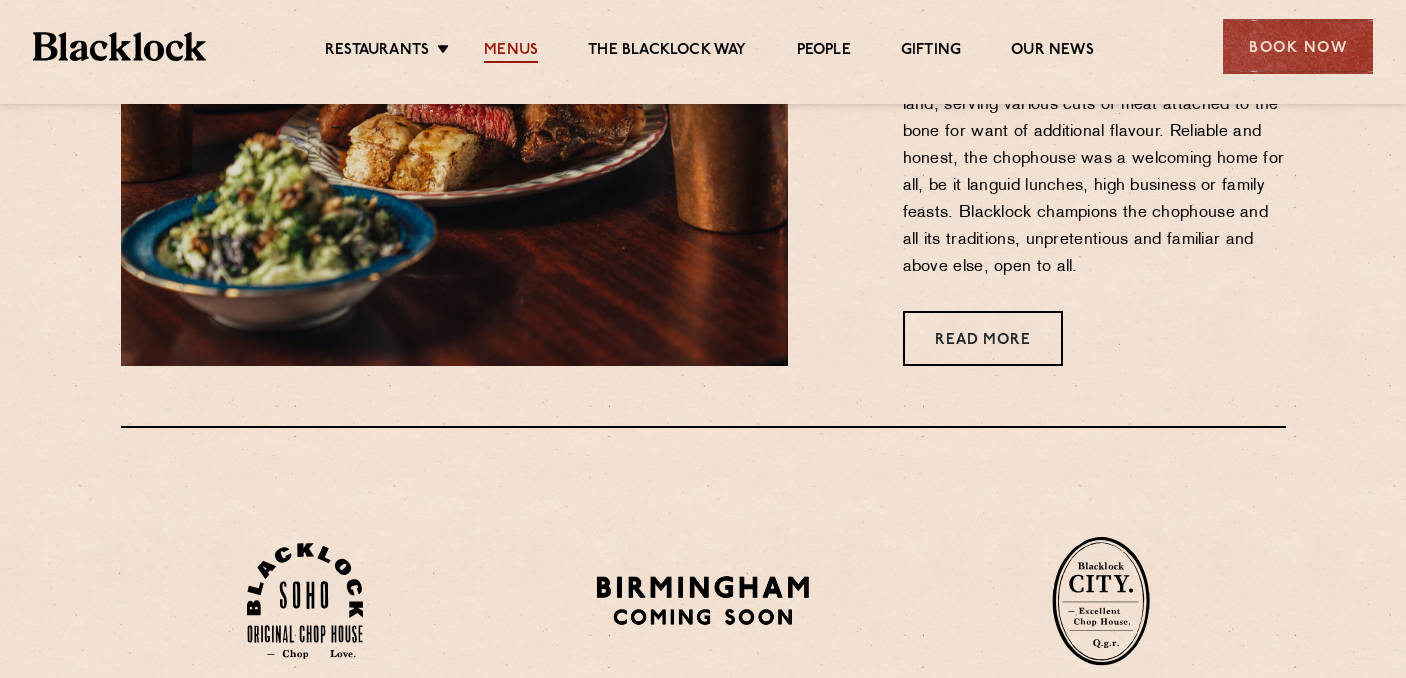 click on "Menus" at bounding box center (511, 52) 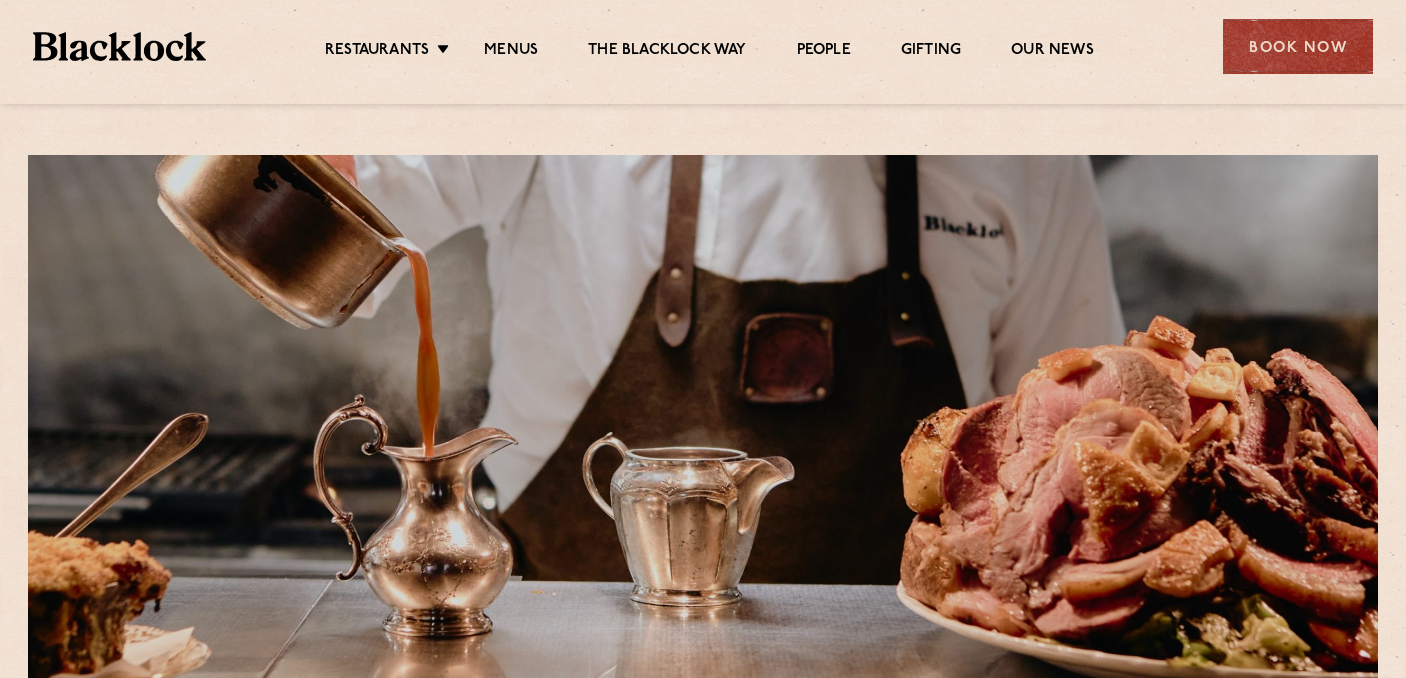 scroll, scrollTop: 0, scrollLeft: 0, axis: both 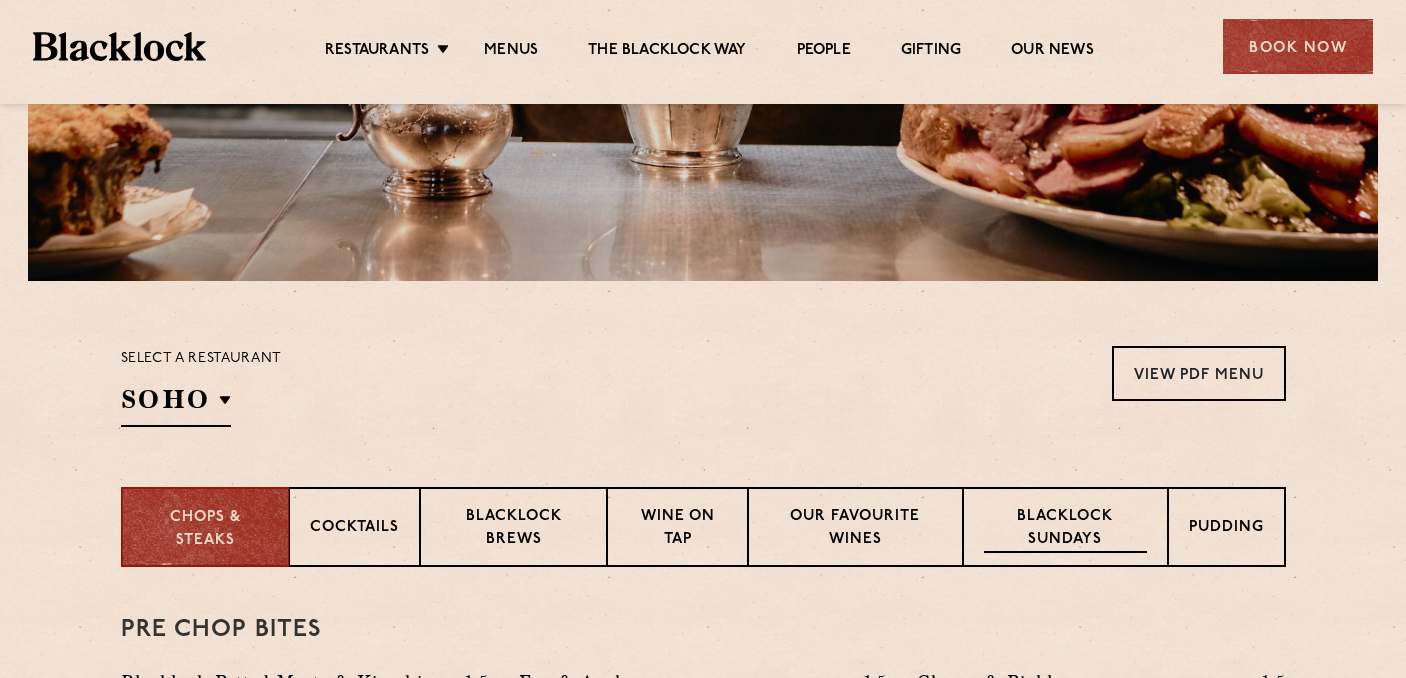 click on "Blacklock Sundays" at bounding box center (1065, 529) 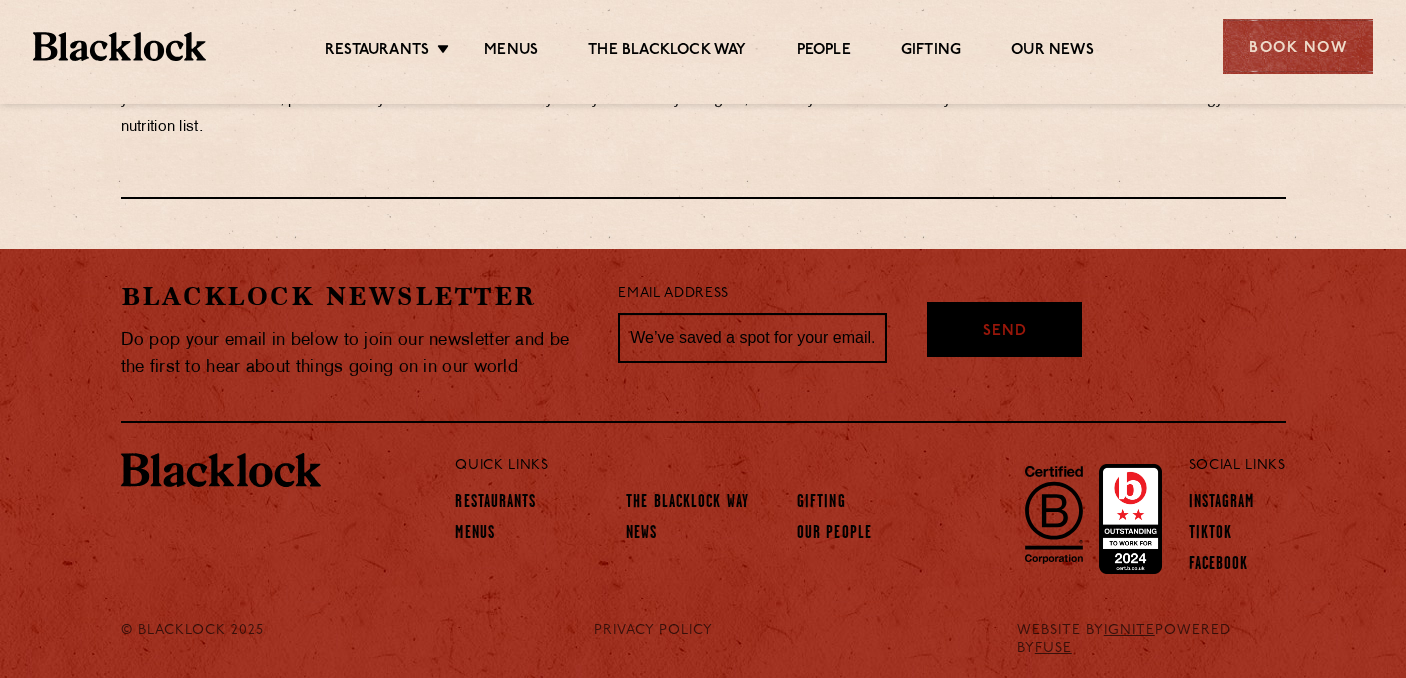 scroll, scrollTop: 2444, scrollLeft: 0, axis: vertical 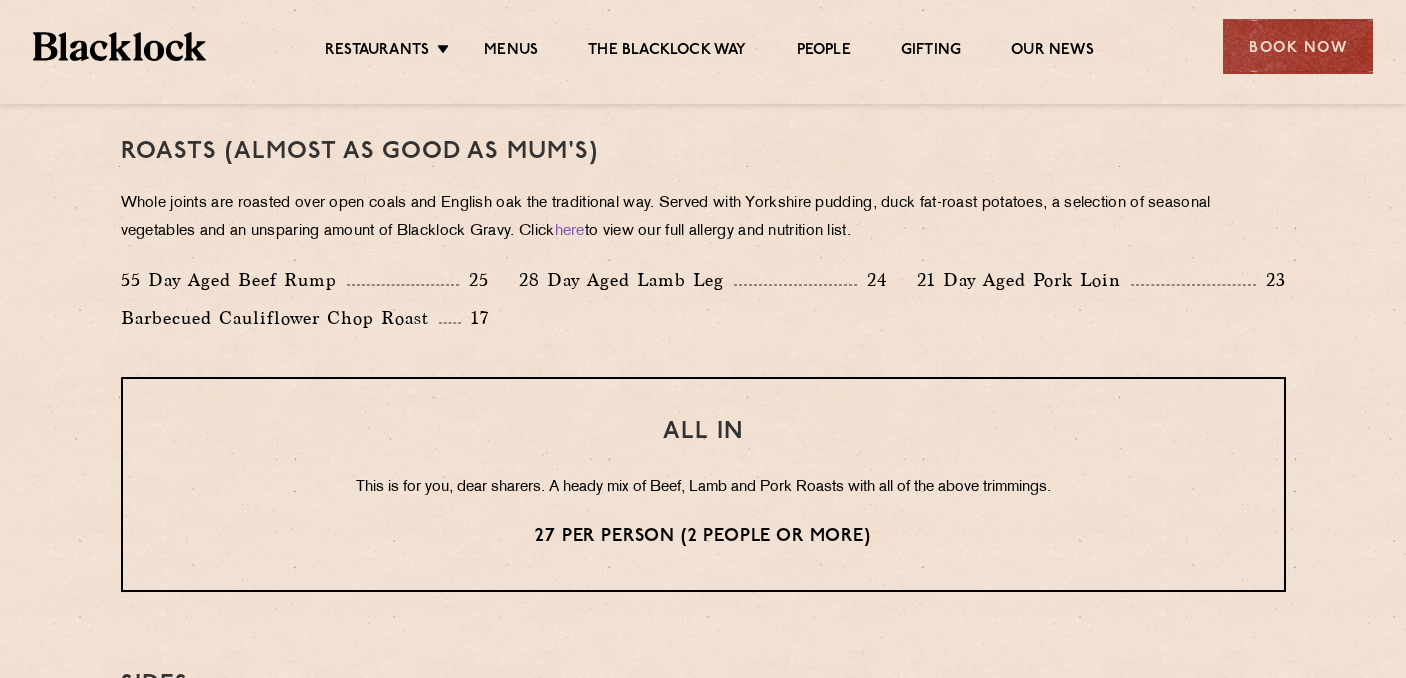 click on "Restaurants Soho City Shoreditch Covent Garden Canary Wharf Manchester Birmingham Menus The Blacklock Way People Gifting Our News Book Now" at bounding box center (703, 44) 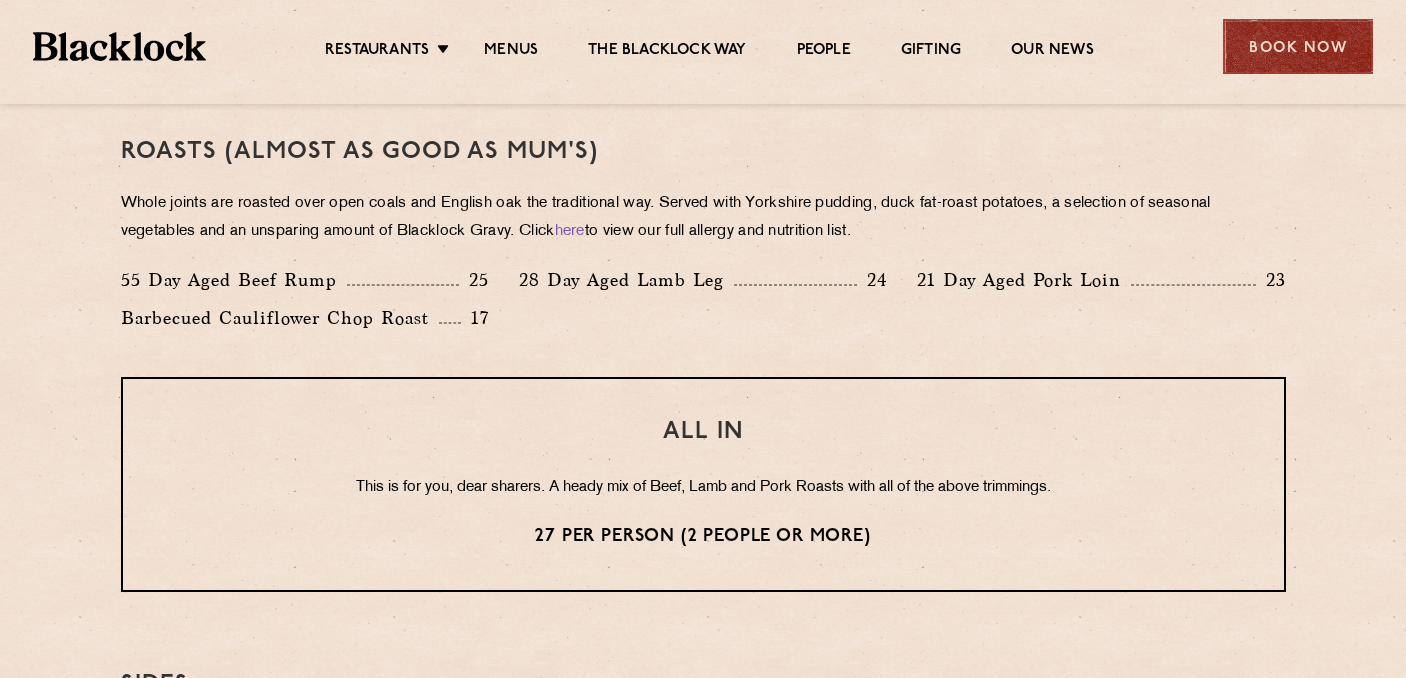 click on "Book Now" at bounding box center (1298, 46) 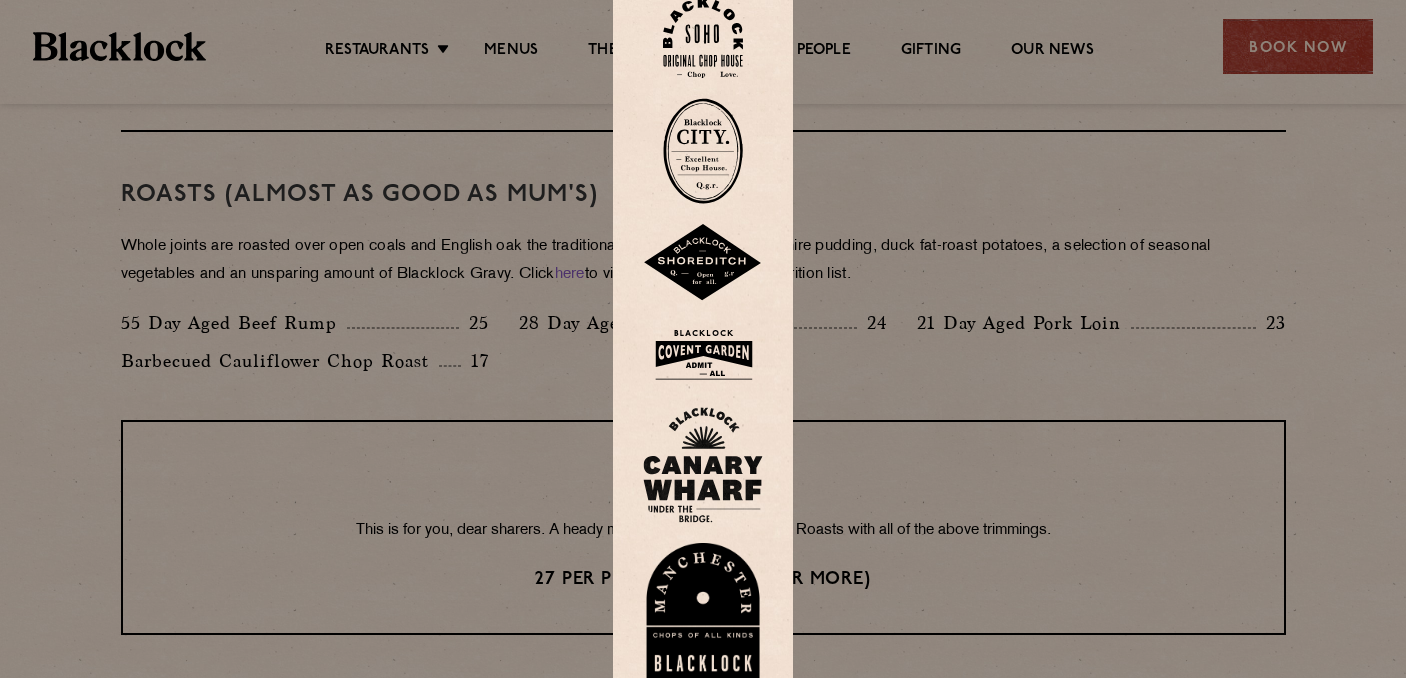 scroll, scrollTop: 1404, scrollLeft: 0, axis: vertical 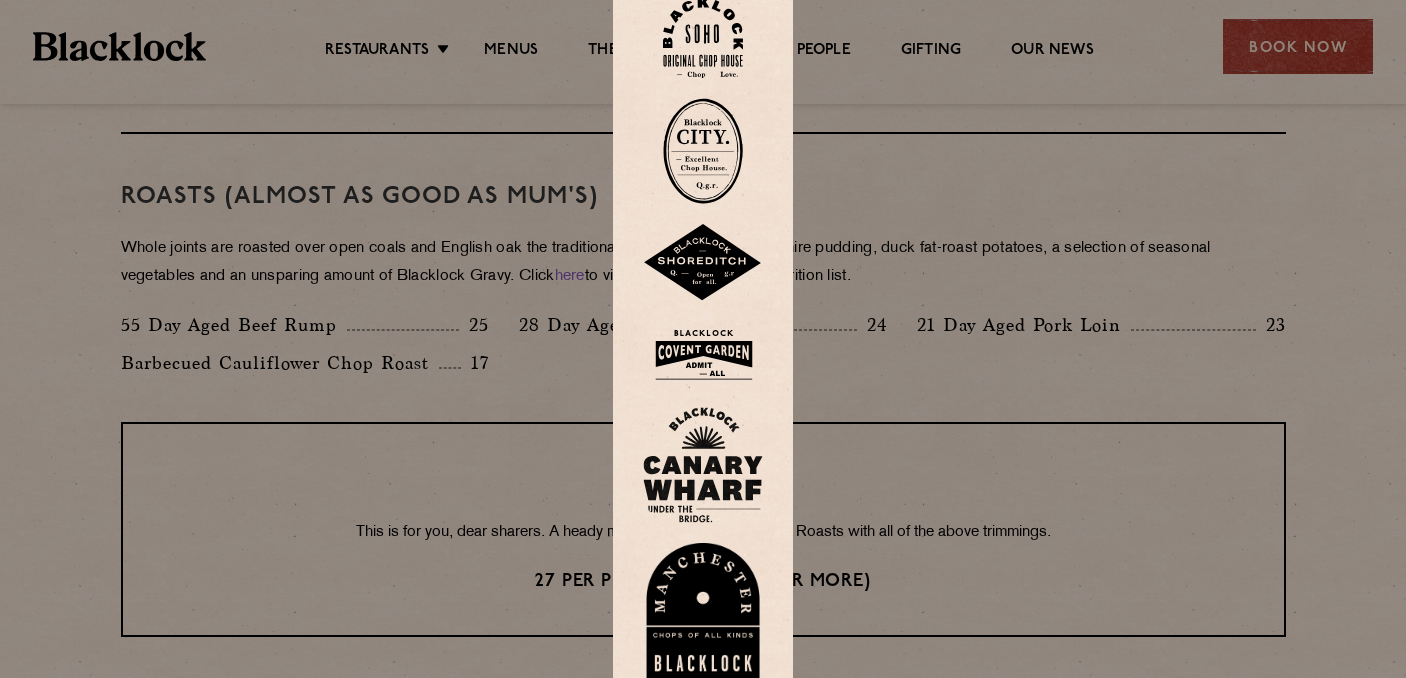 click at bounding box center [703, 339] 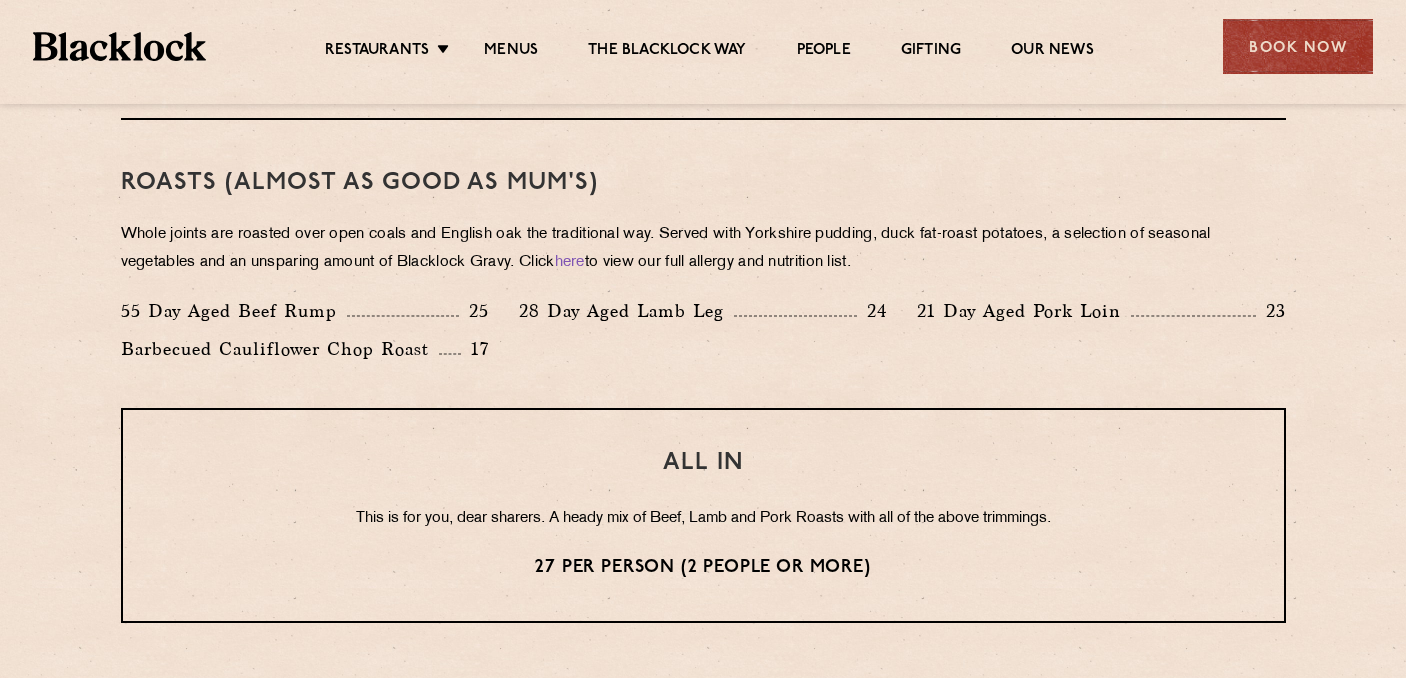 scroll, scrollTop: 1422, scrollLeft: 0, axis: vertical 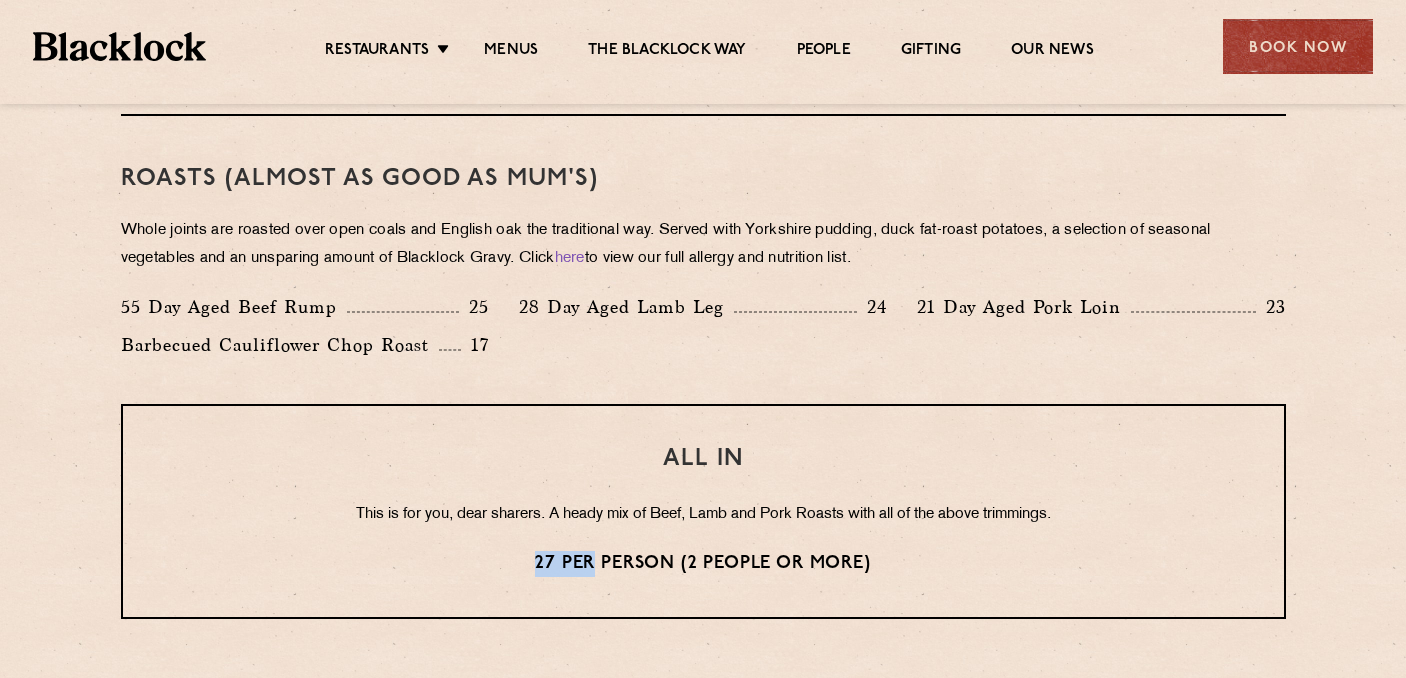 drag, startPoint x: 532, startPoint y: 562, endPoint x: 591, endPoint y: 561, distance: 59.008472 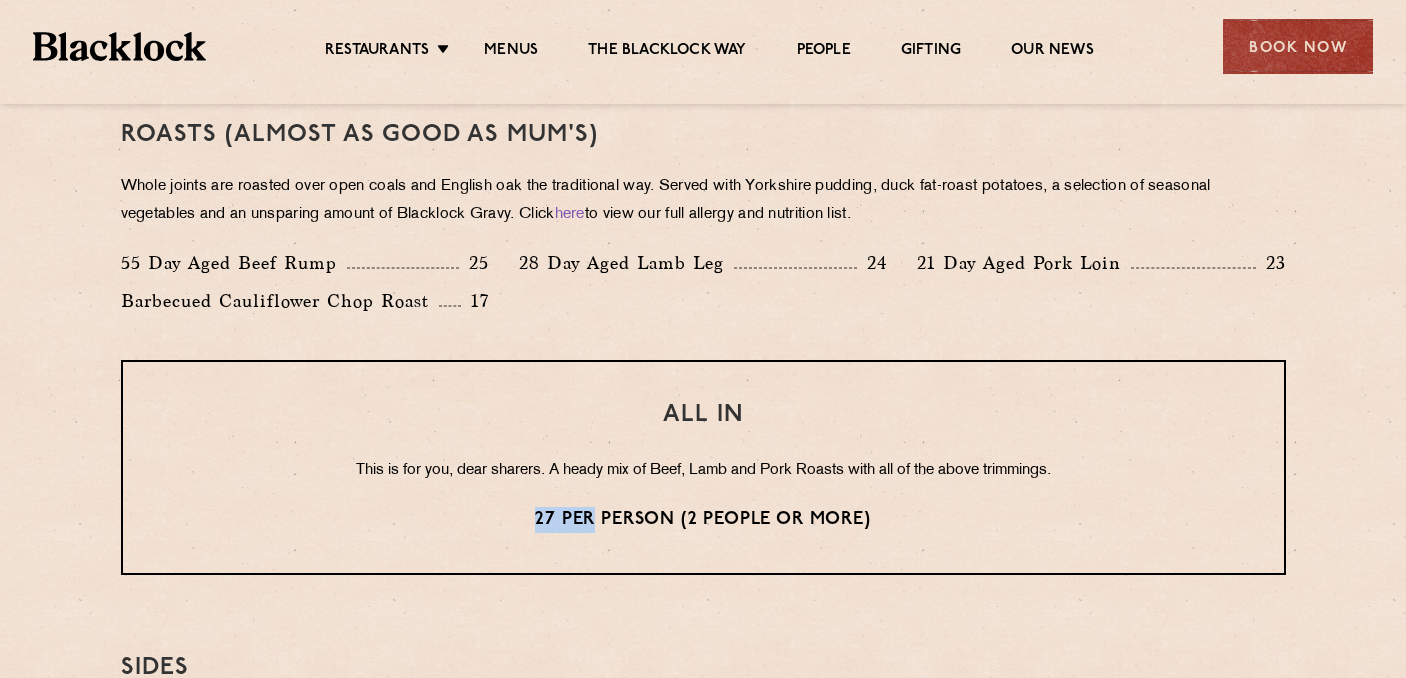 scroll, scrollTop: 1482, scrollLeft: 0, axis: vertical 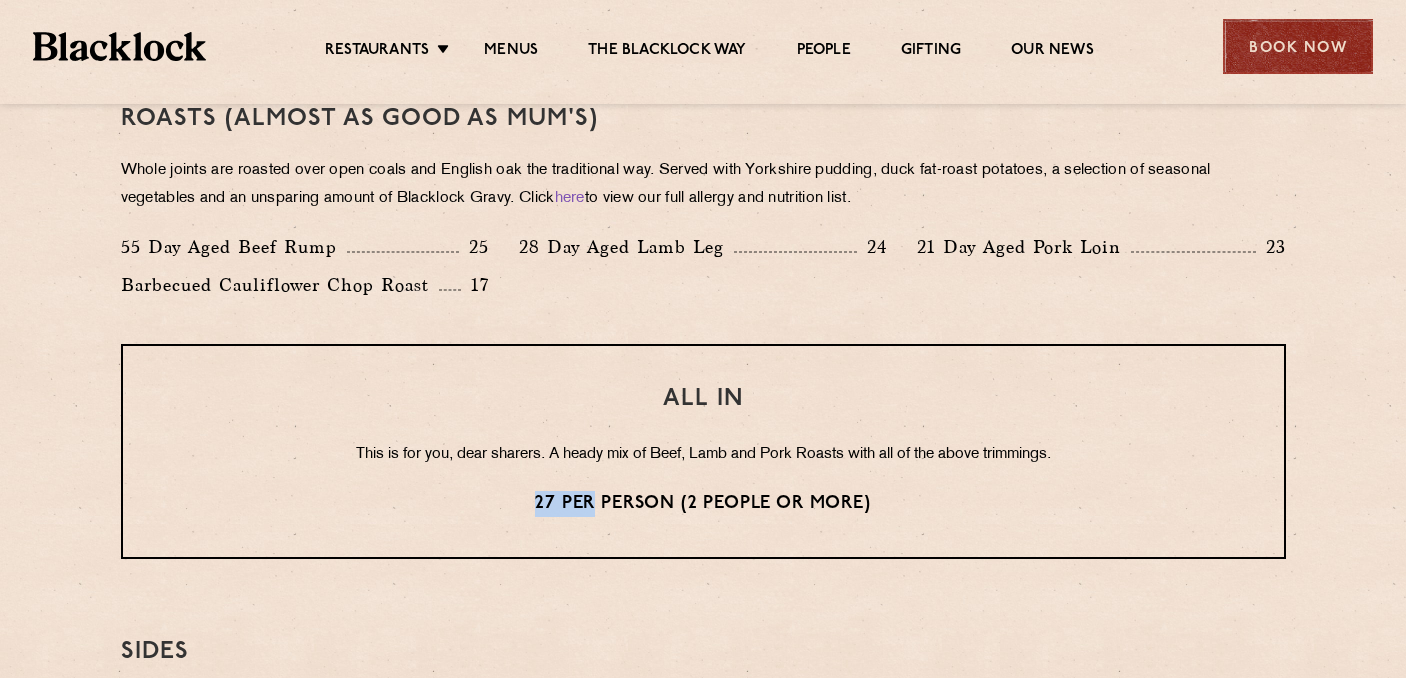 click on "Book Now" at bounding box center [1298, 46] 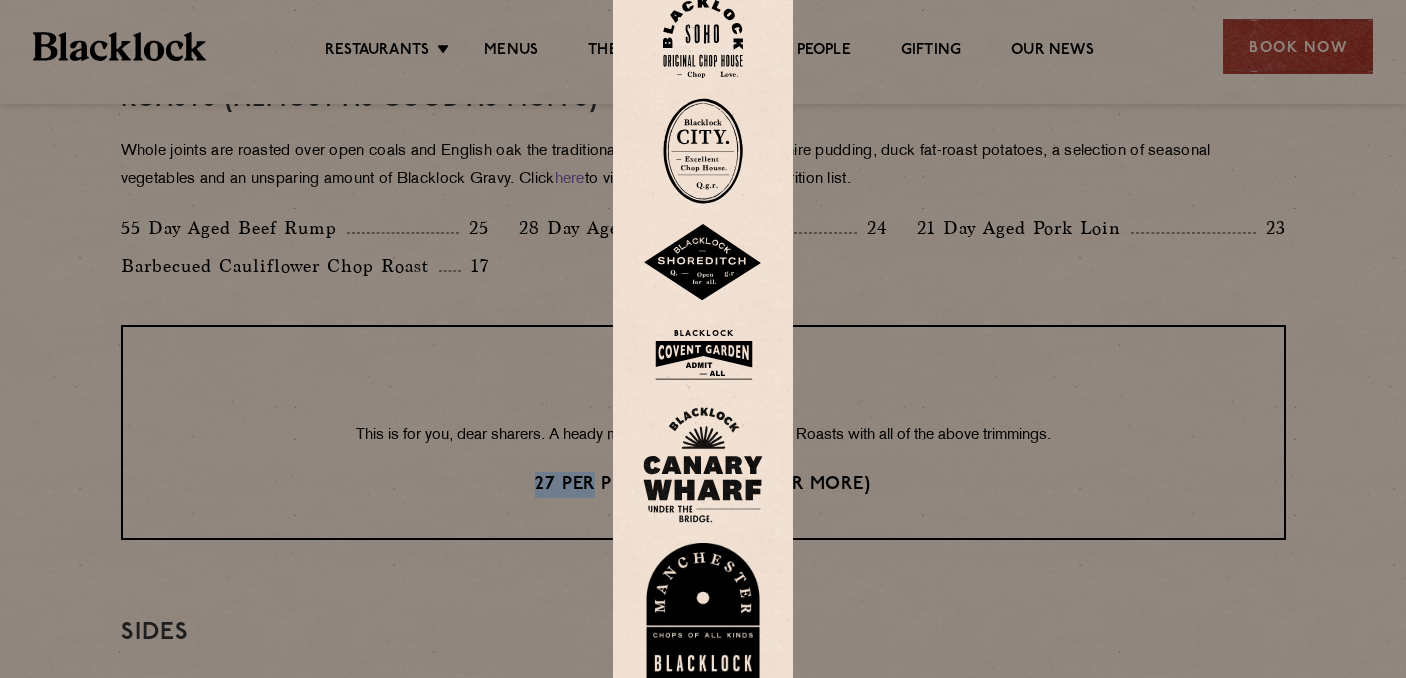 scroll, scrollTop: 1502, scrollLeft: 0, axis: vertical 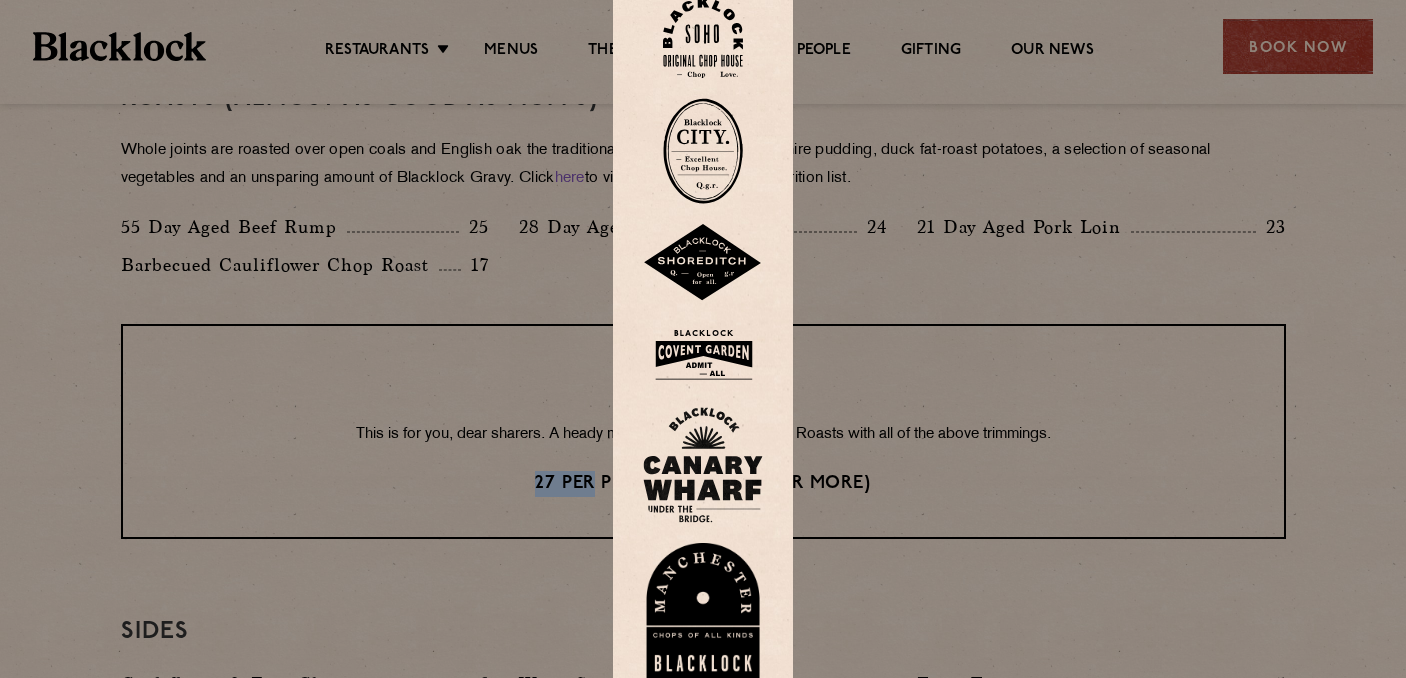 click at bounding box center (703, 151) 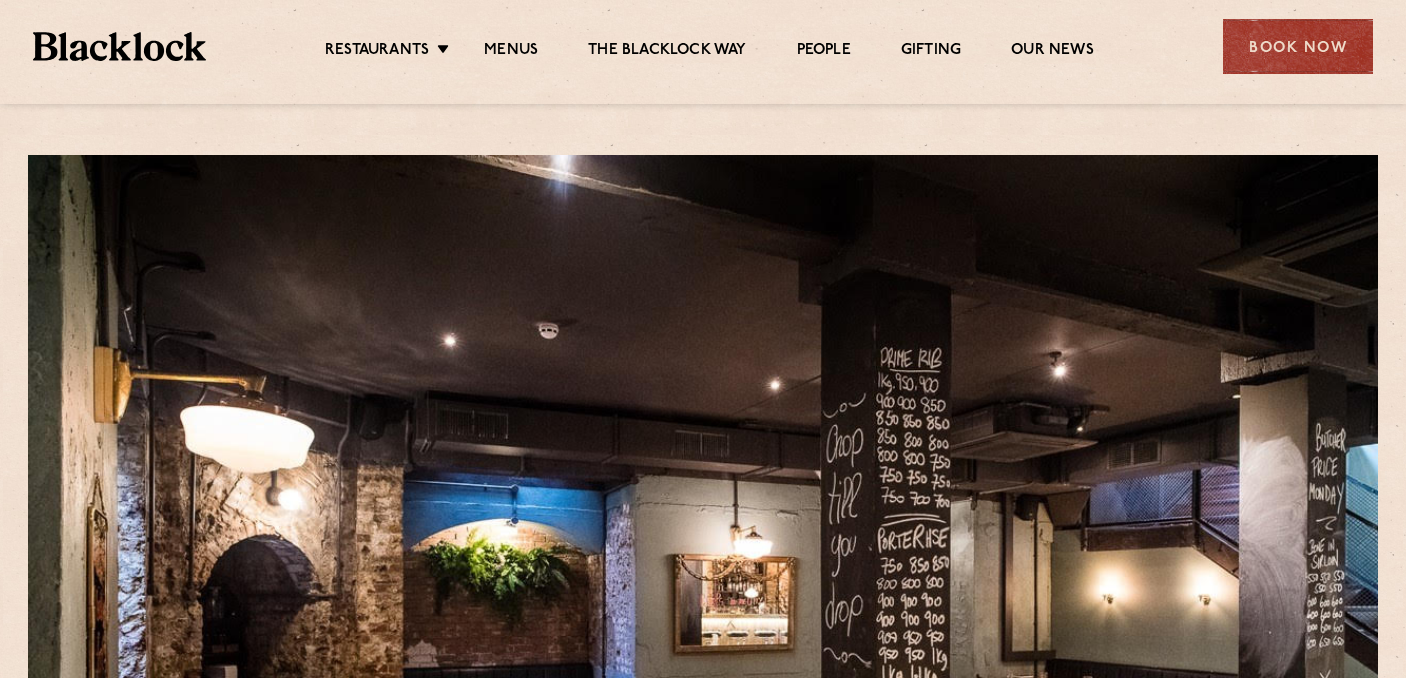 scroll, scrollTop: 0, scrollLeft: 0, axis: both 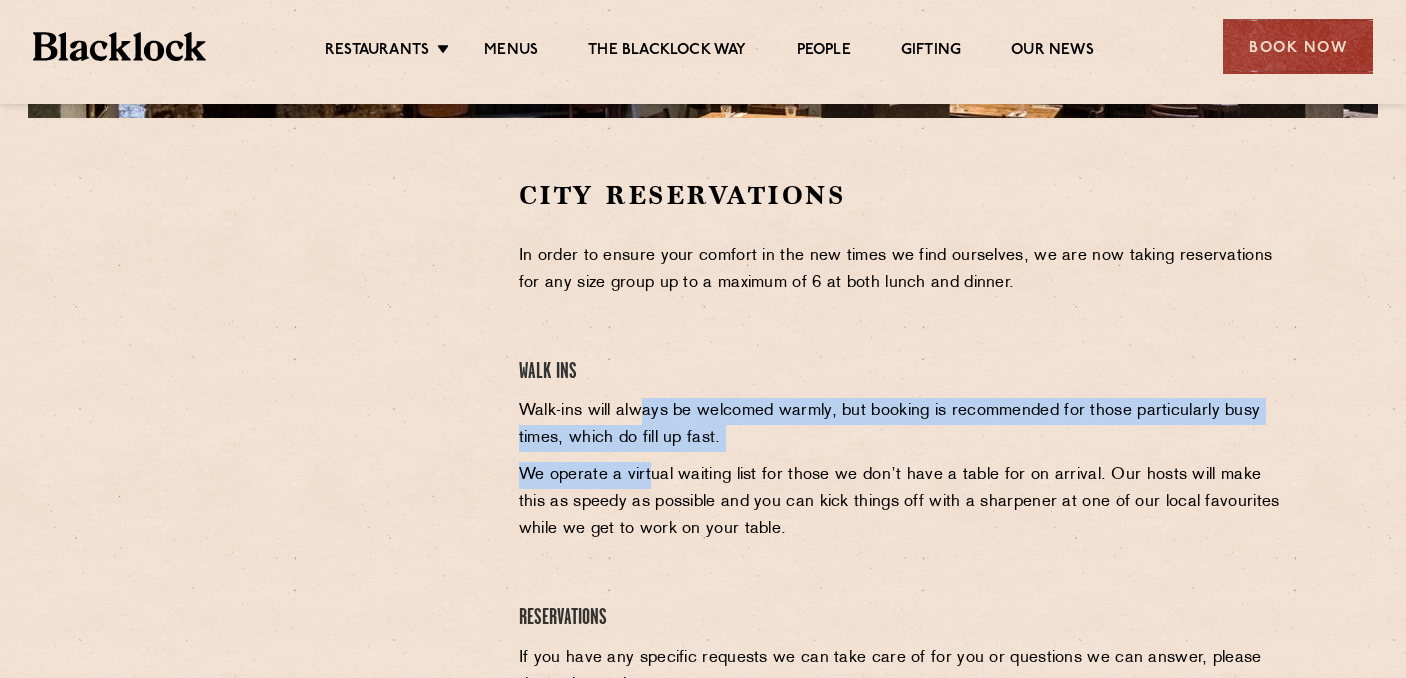 drag, startPoint x: 641, startPoint y: 403, endPoint x: 652, endPoint y: 467, distance: 64.93843 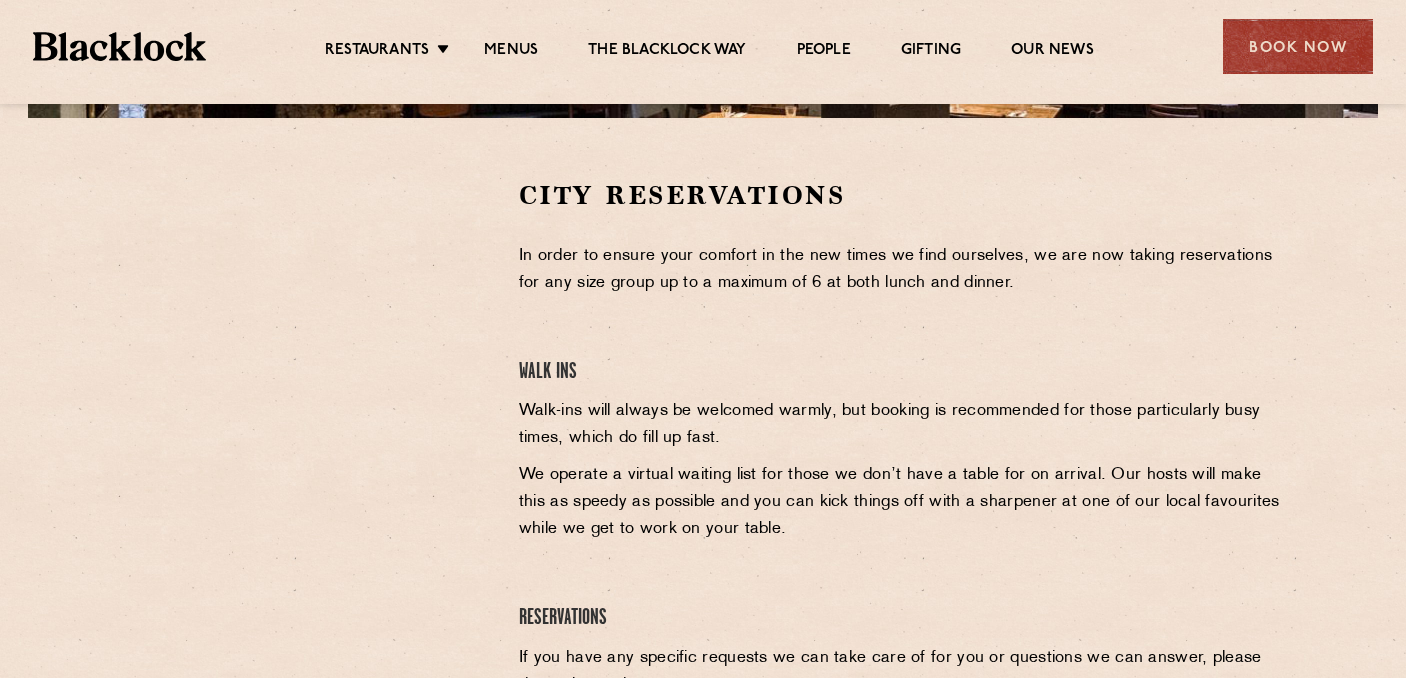 scroll, scrollTop: 0, scrollLeft: 0, axis: both 